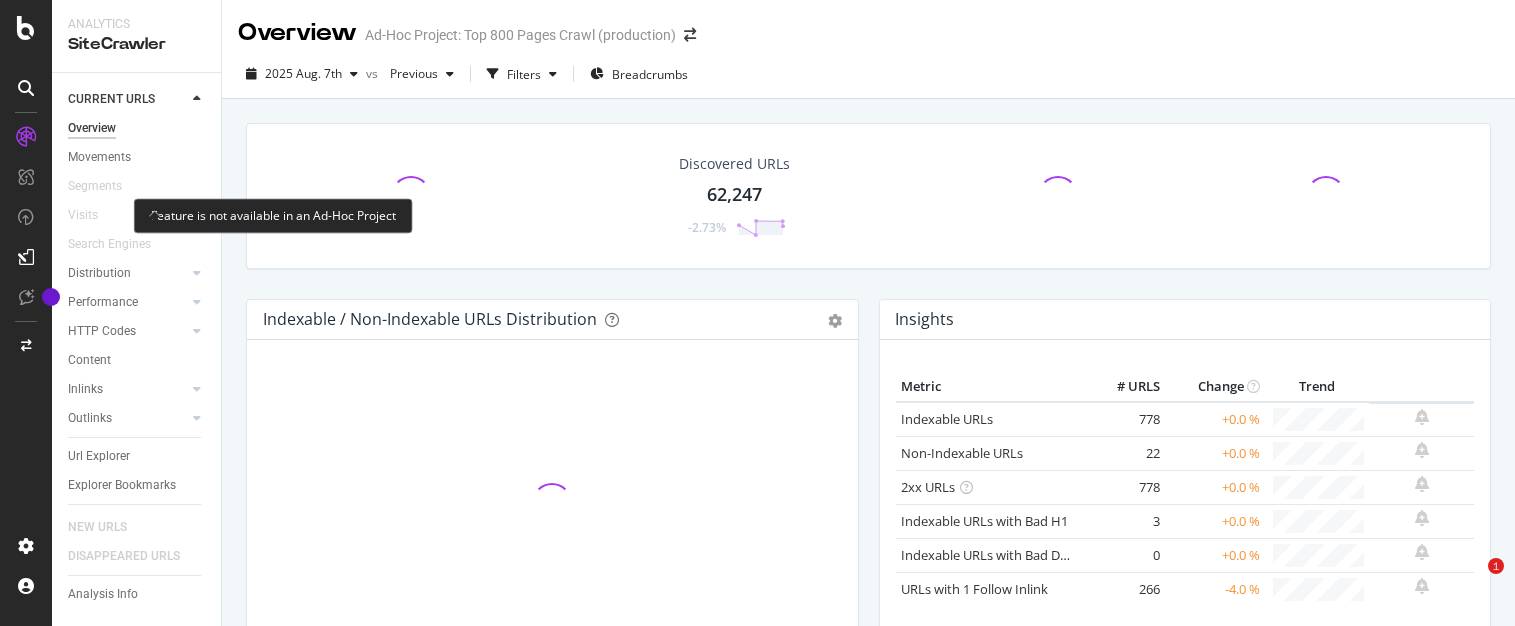 scroll, scrollTop: 0, scrollLeft: 0, axis: both 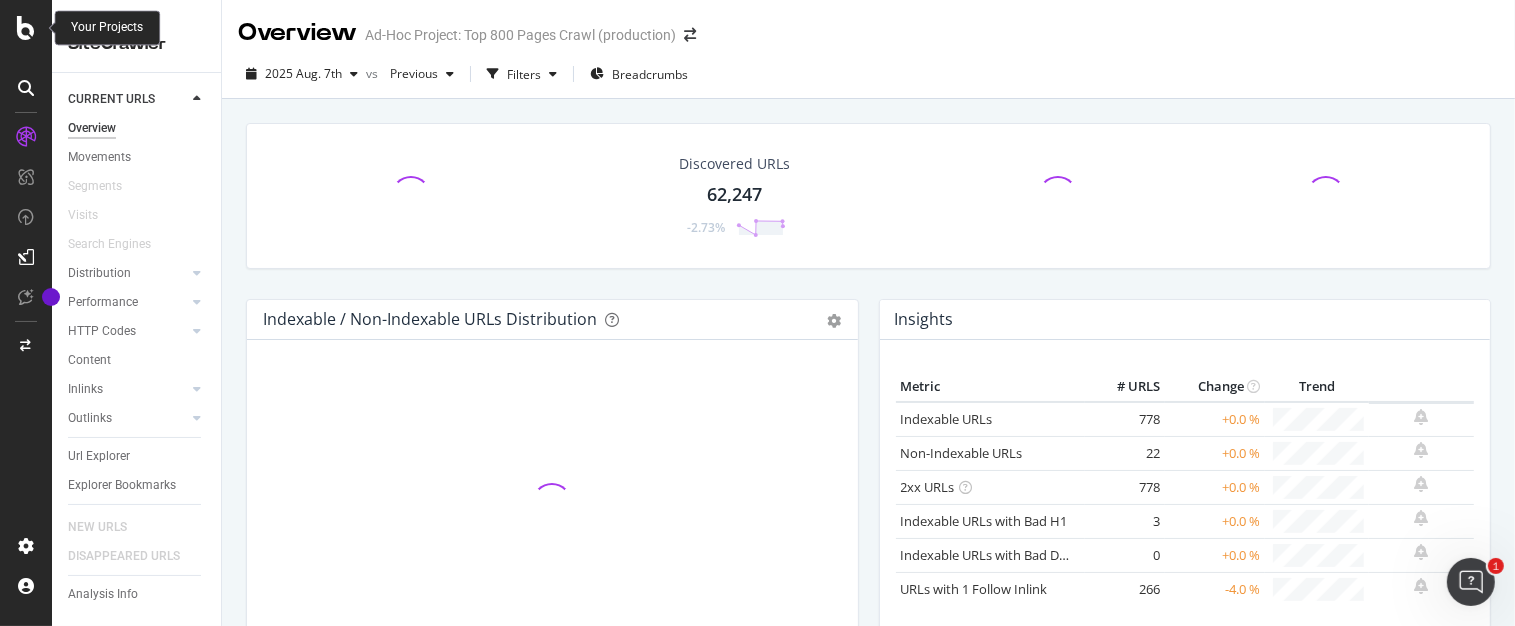 click at bounding box center [26, 28] 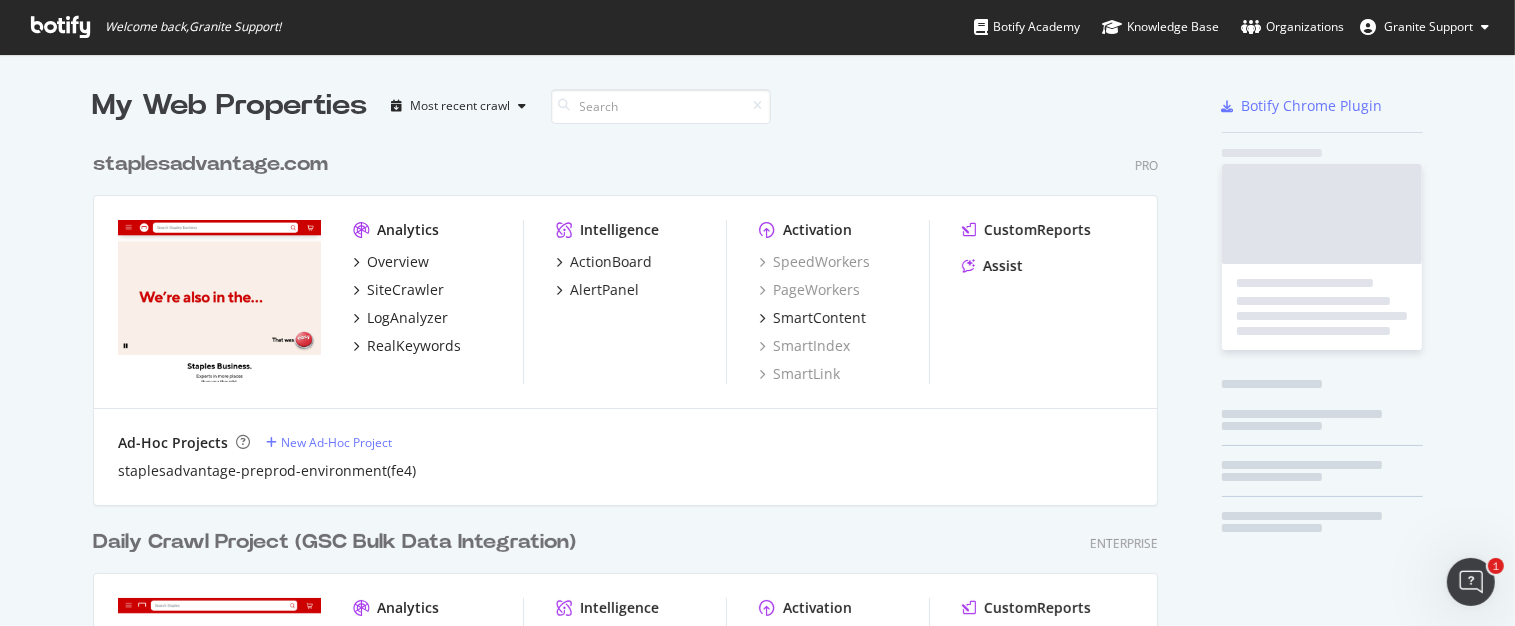 scroll, scrollTop: 16, scrollLeft: 16, axis: both 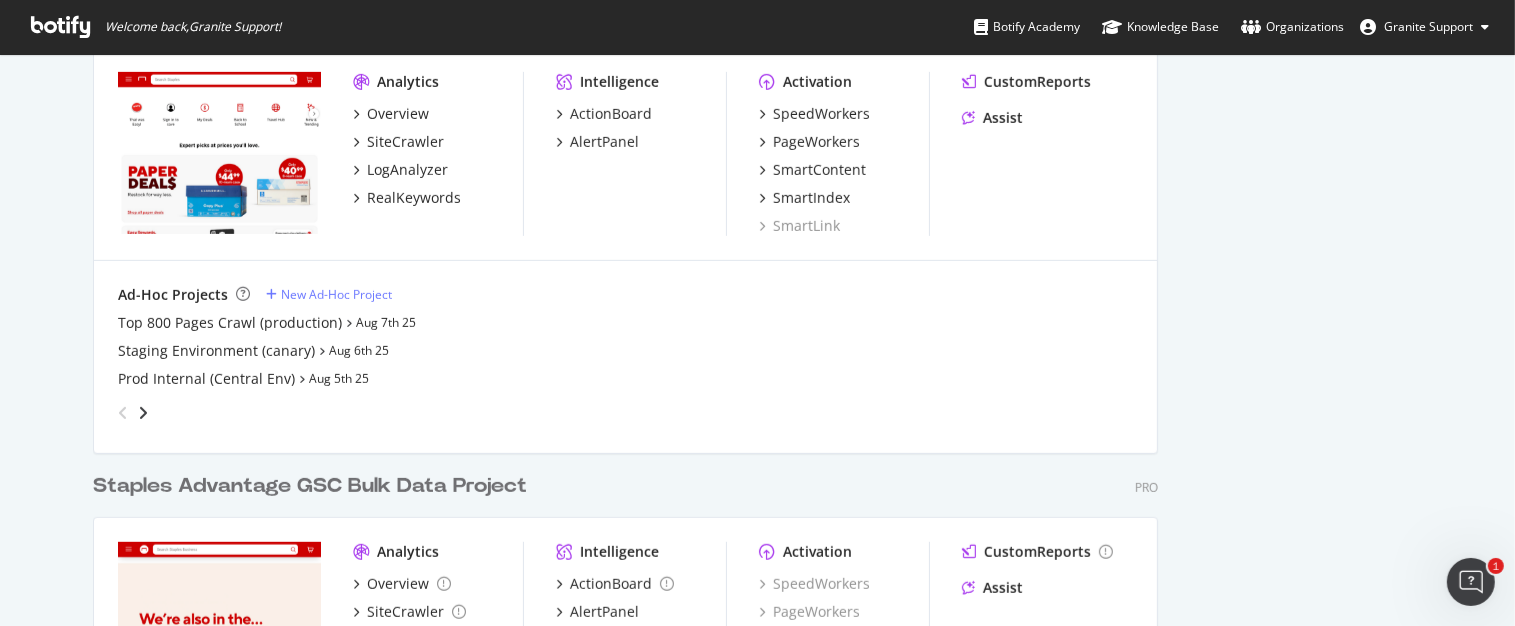 click at bounding box center (621, 409) 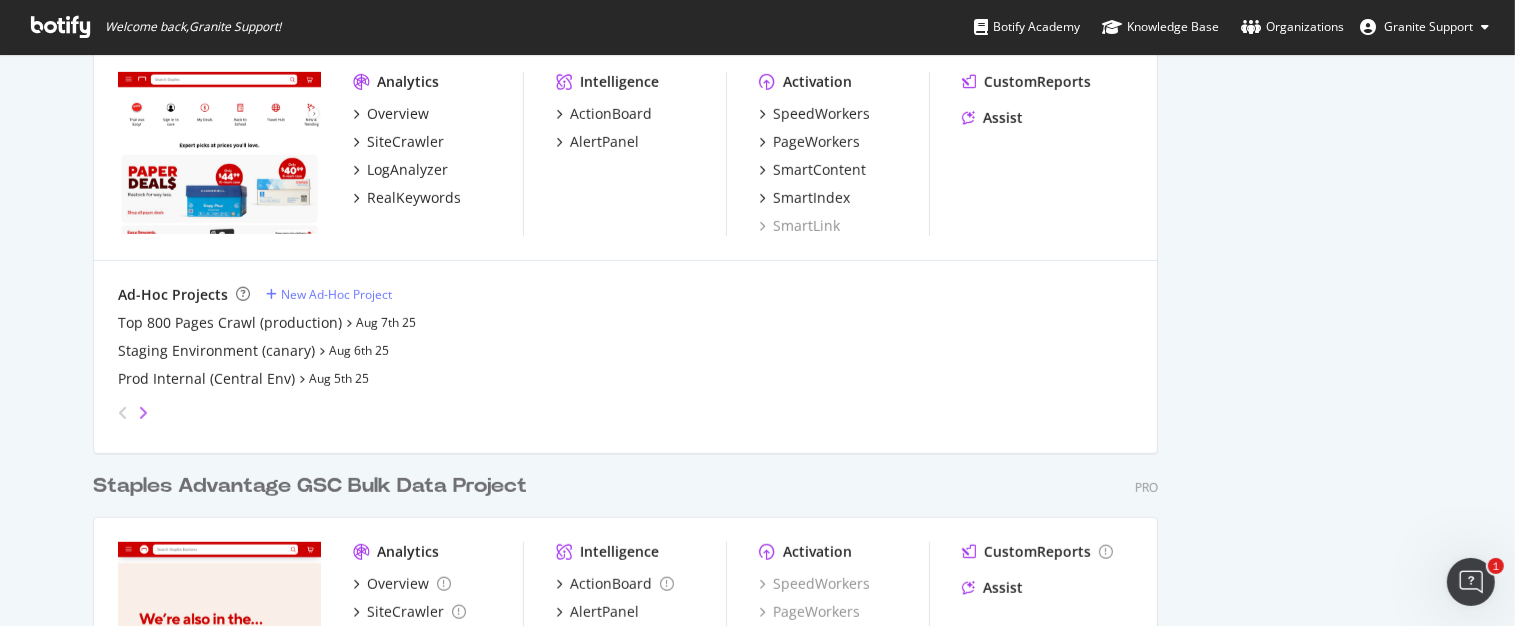 click at bounding box center (143, 413) 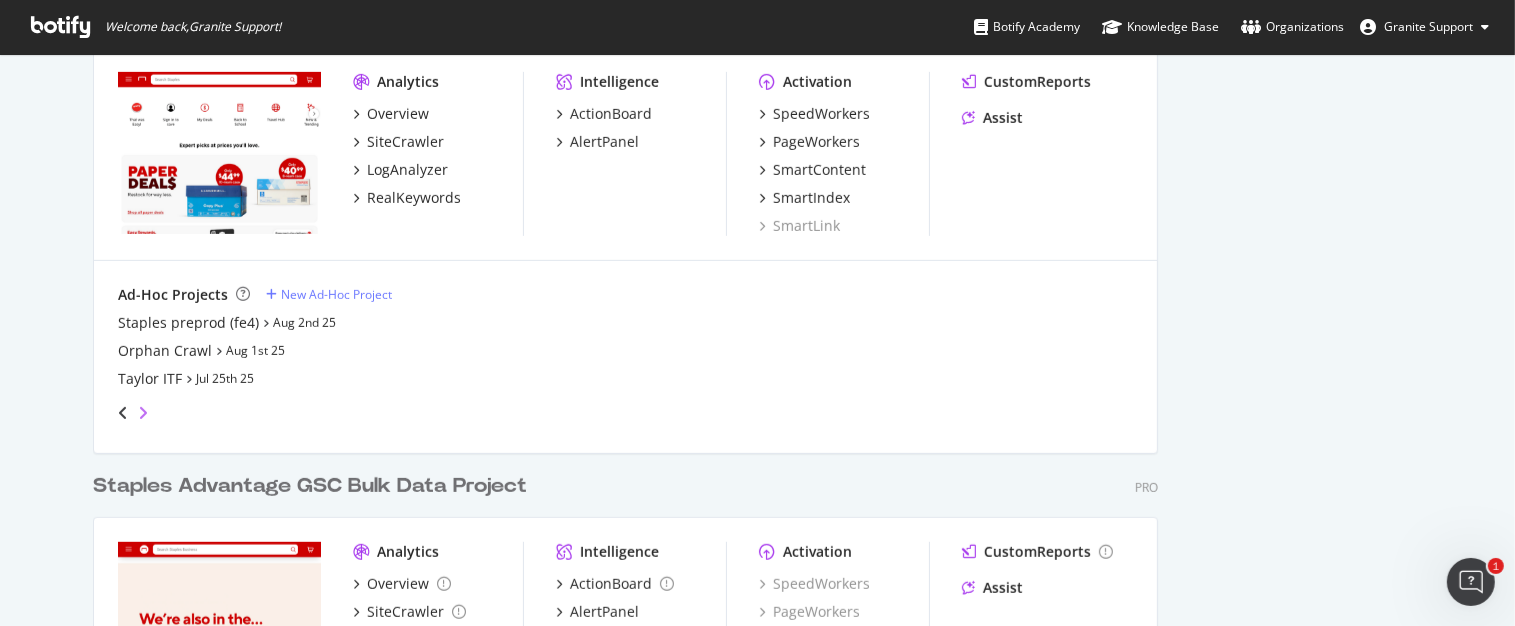 click at bounding box center [143, 413] 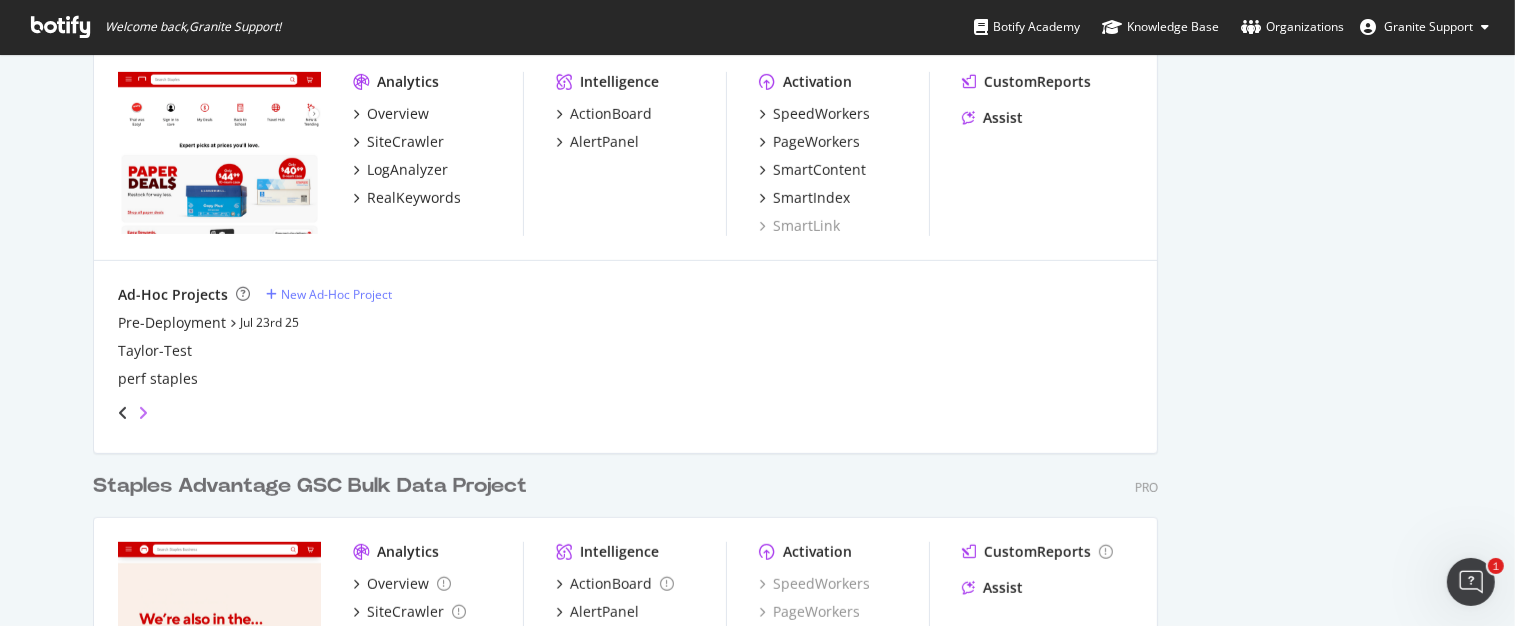 click at bounding box center [143, 413] 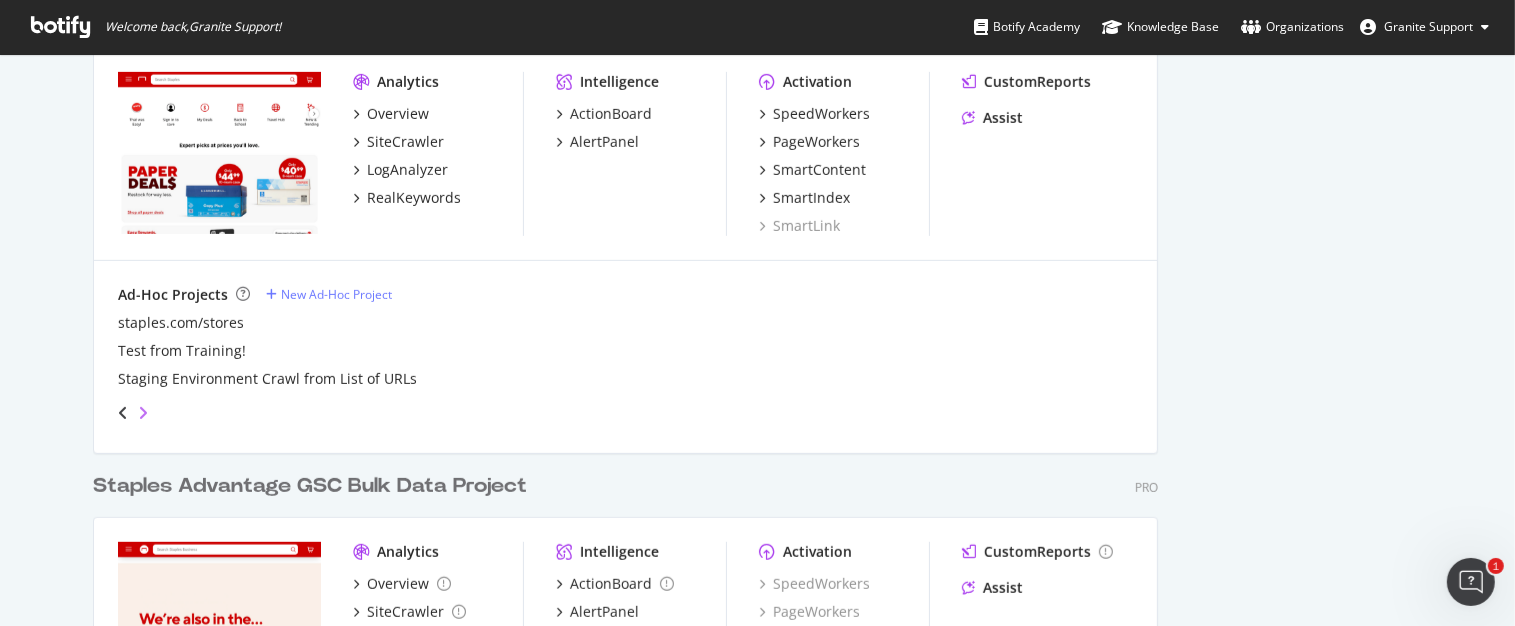 click at bounding box center [143, 413] 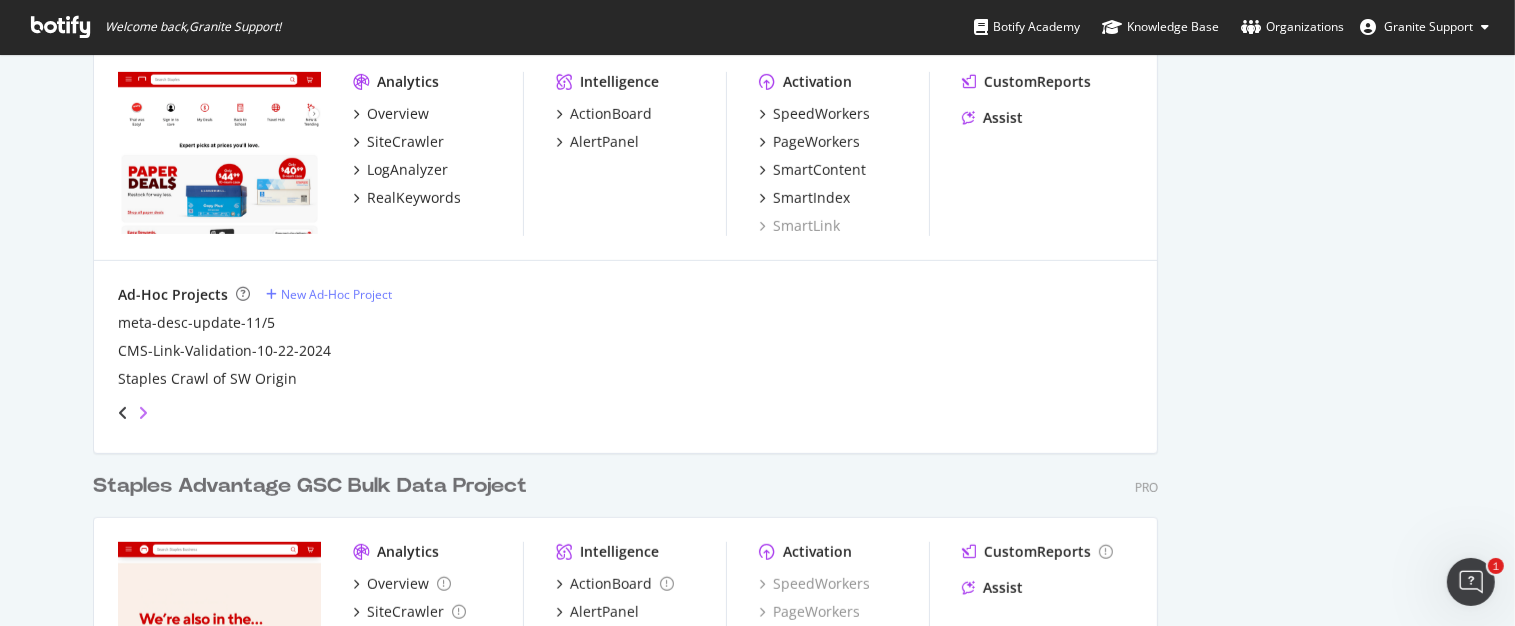click at bounding box center [143, 413] 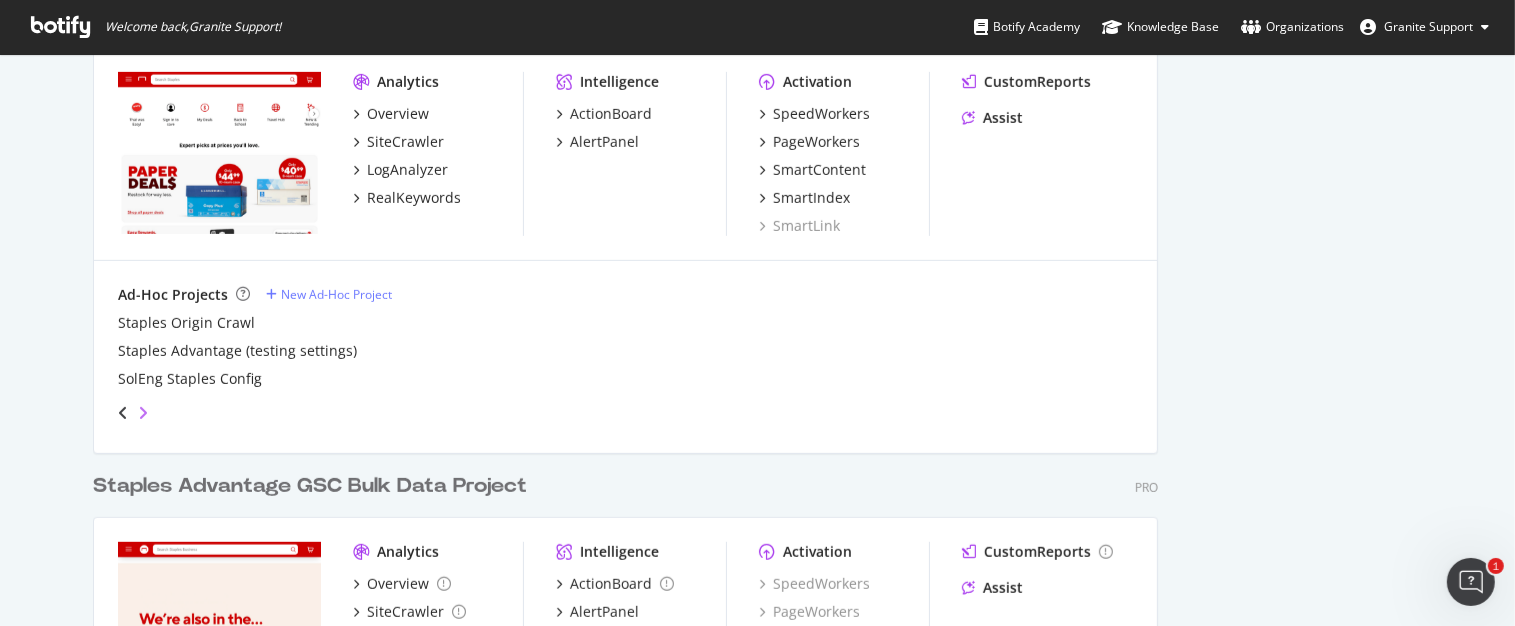 click at bounding box center (143, 413) 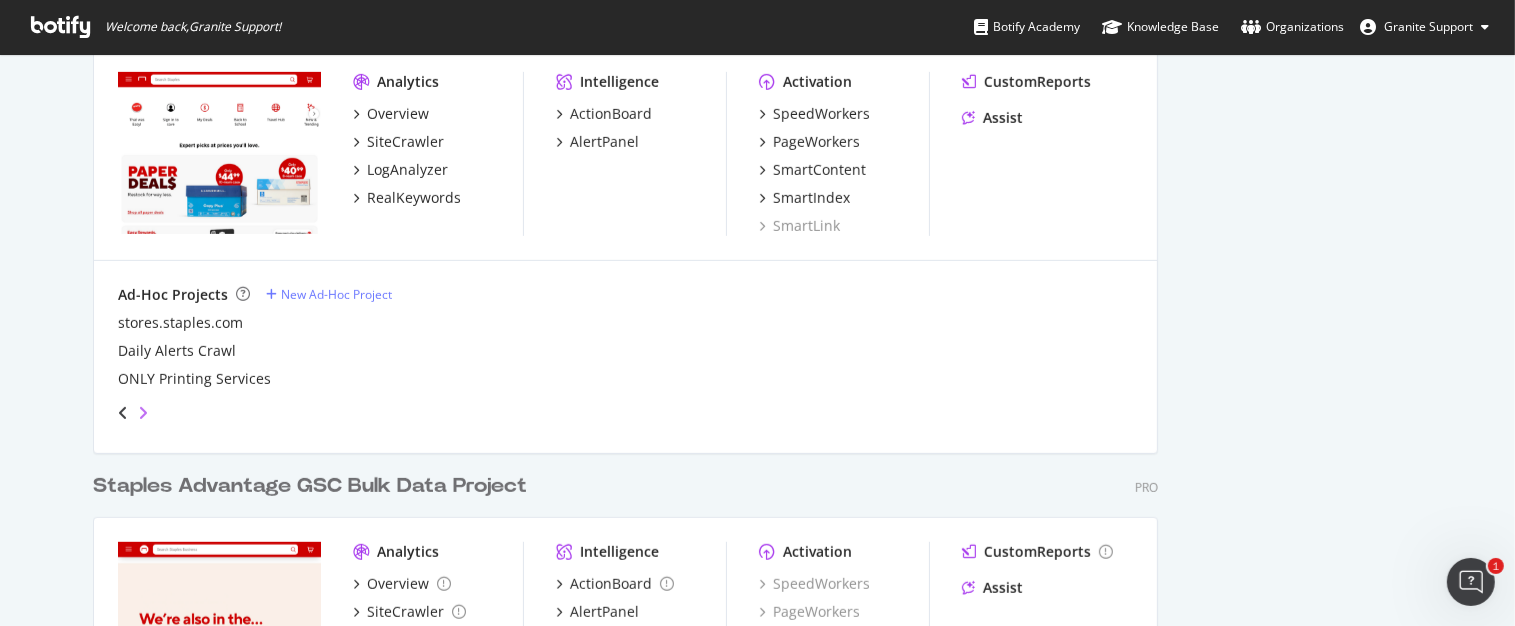 click at bounding box center (143, 413) 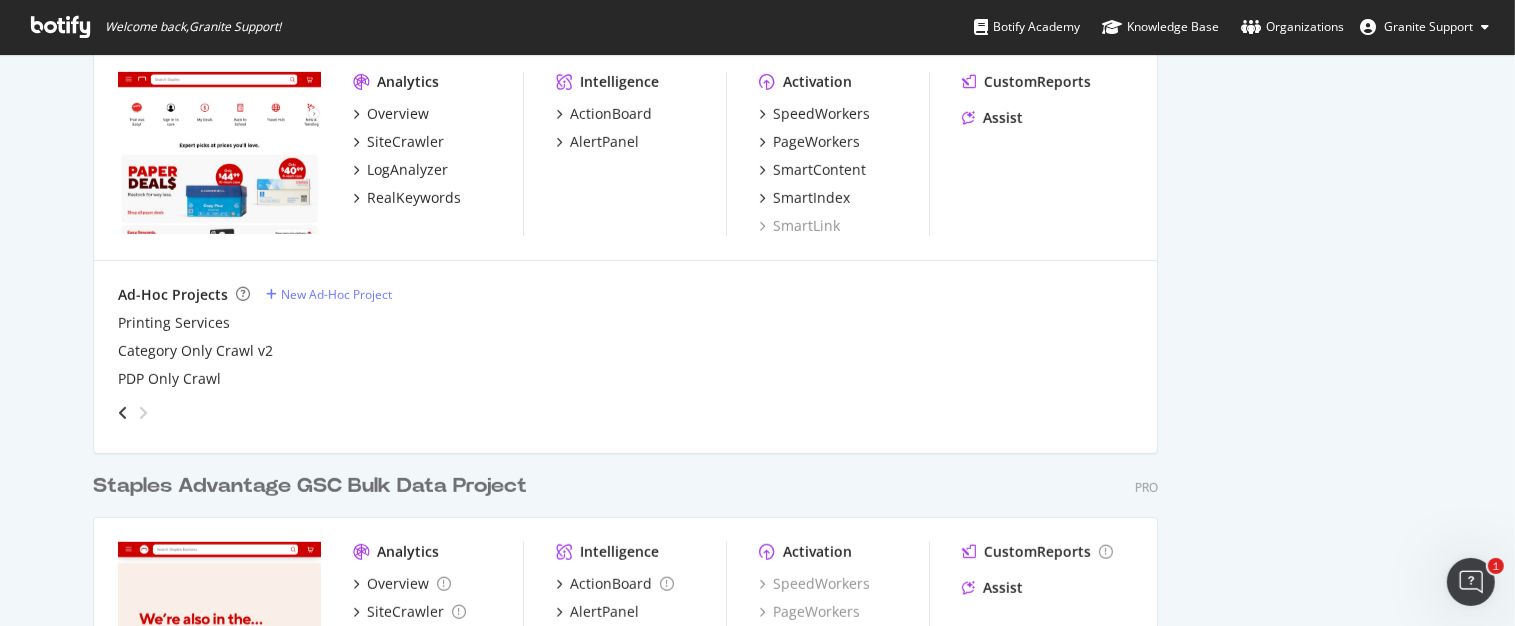 click at bounding box center [123, 413] 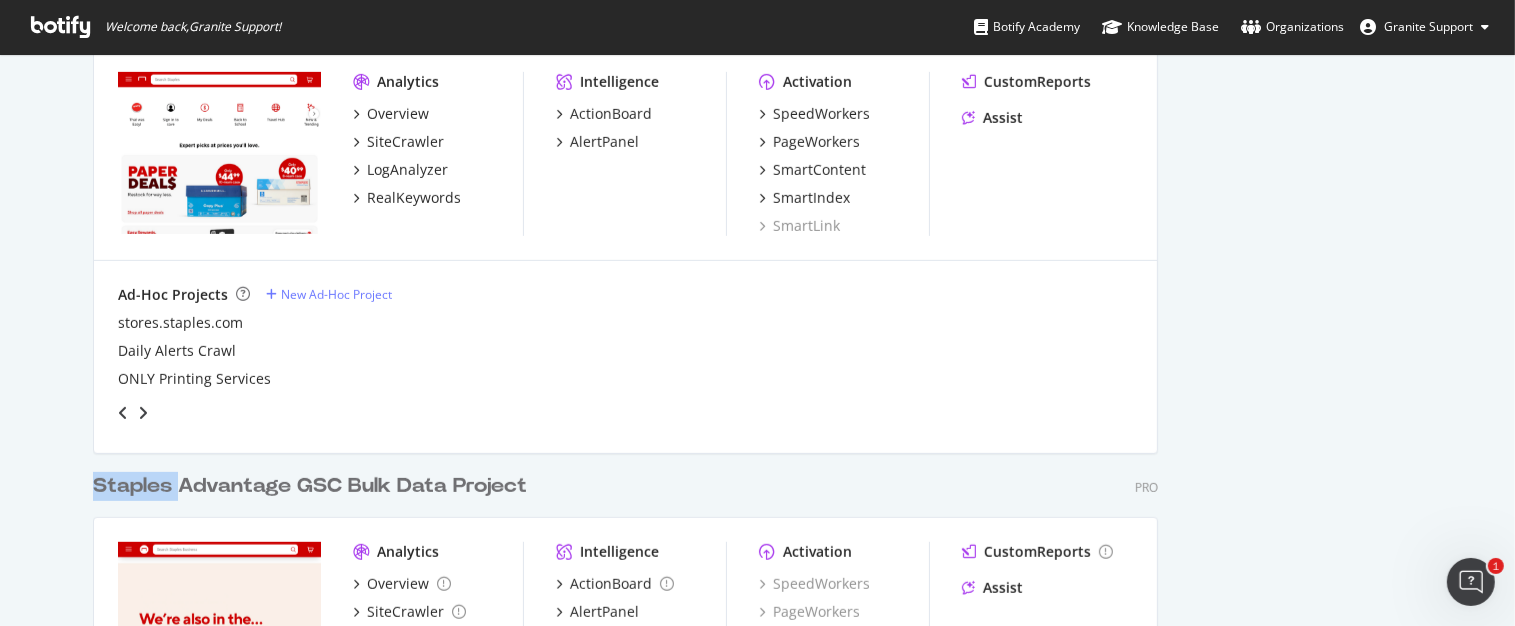 click at bounding box center [123, 413] 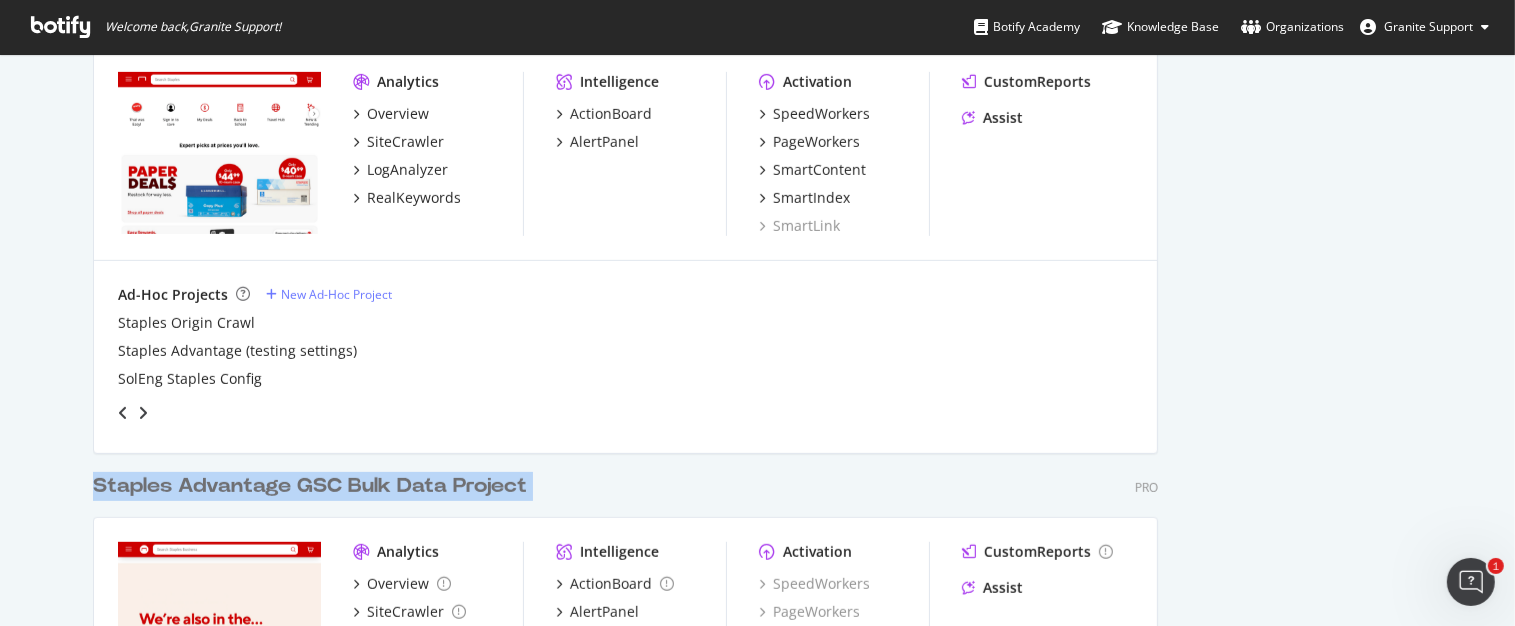 click at bounding box center [123, 413] 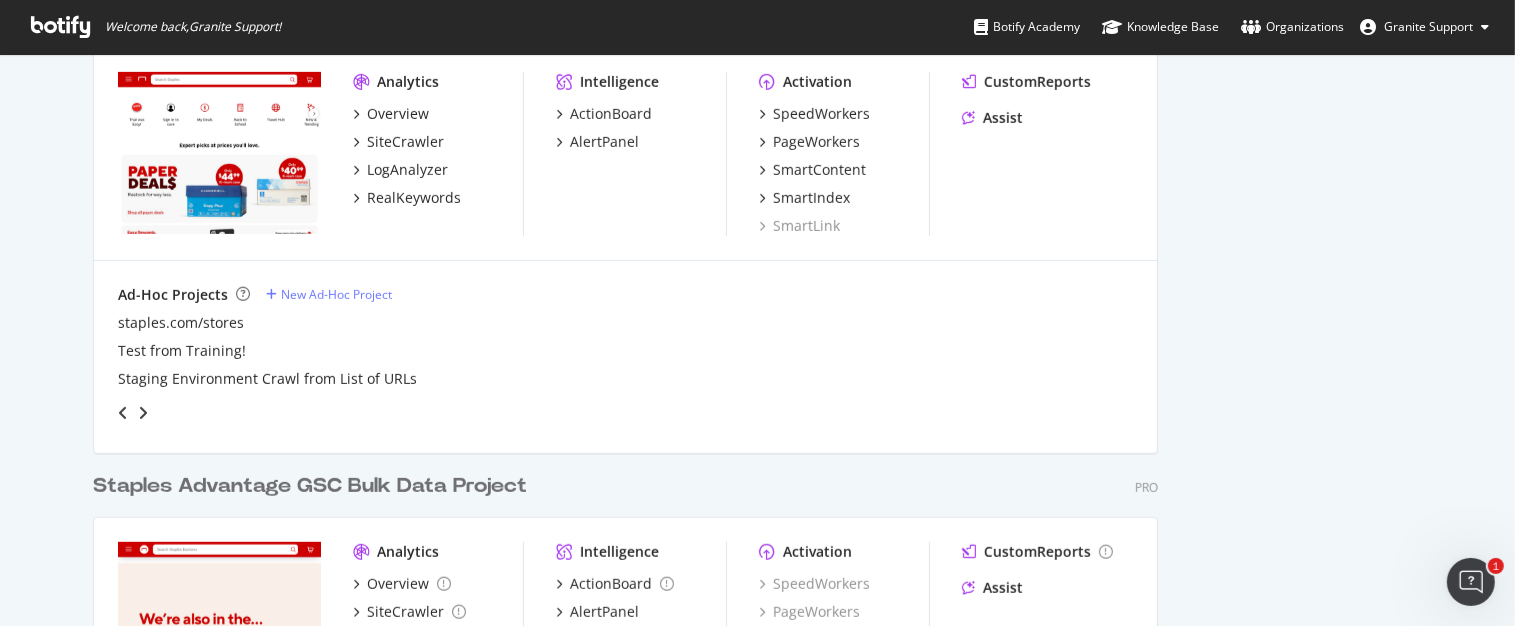 click at bounding box center [123, 413] 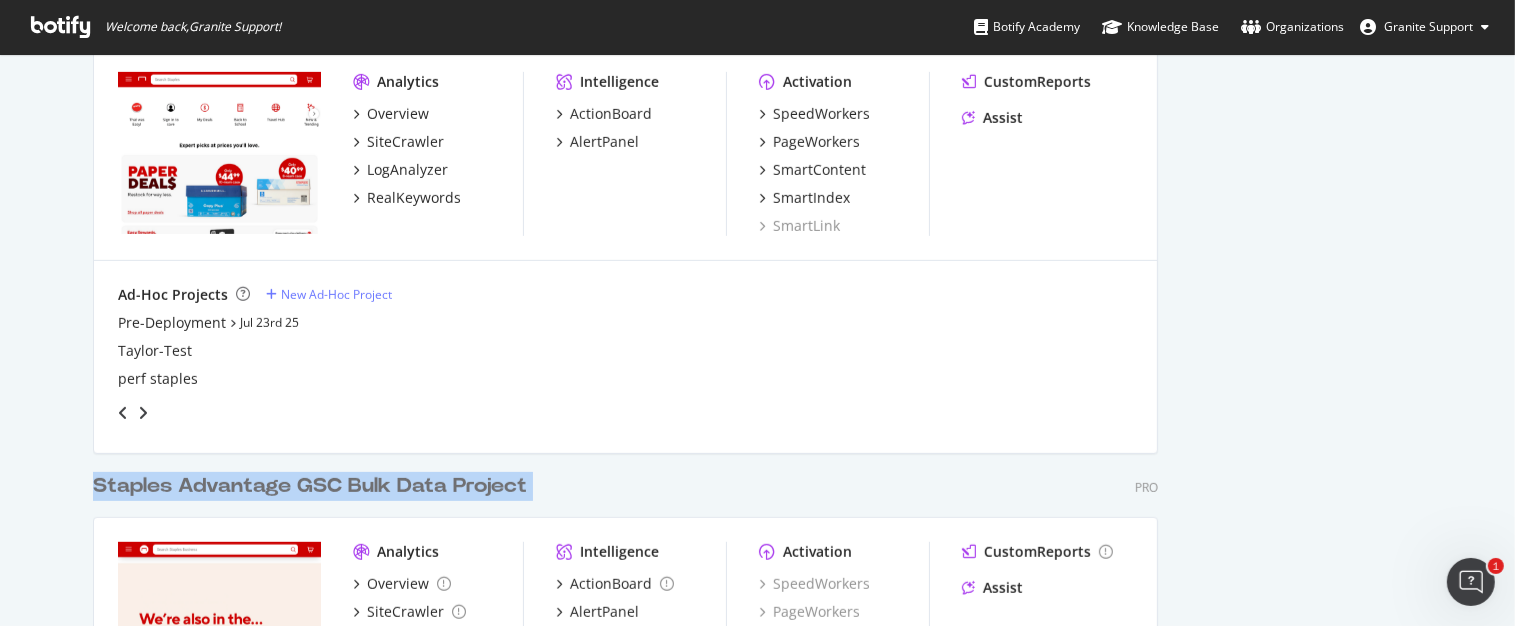 click at bounding box center (123, 413) 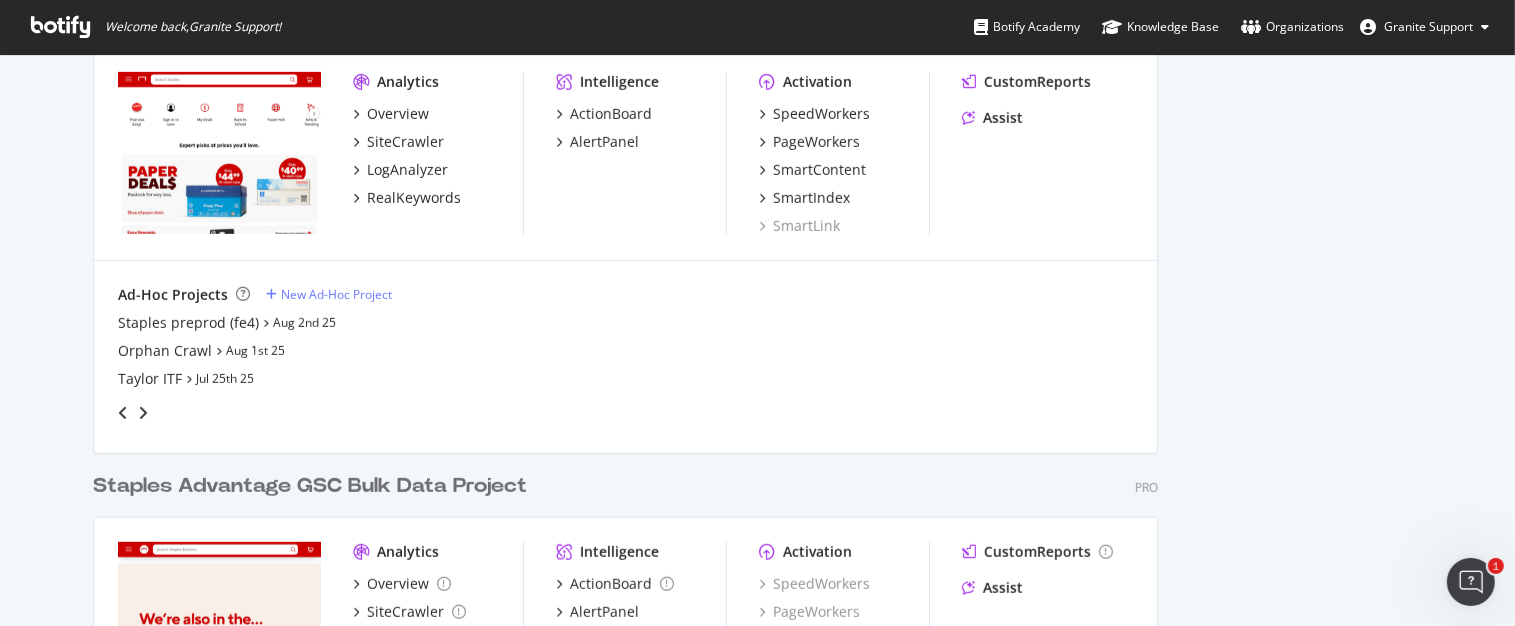 click at bounding box center [123, 413] 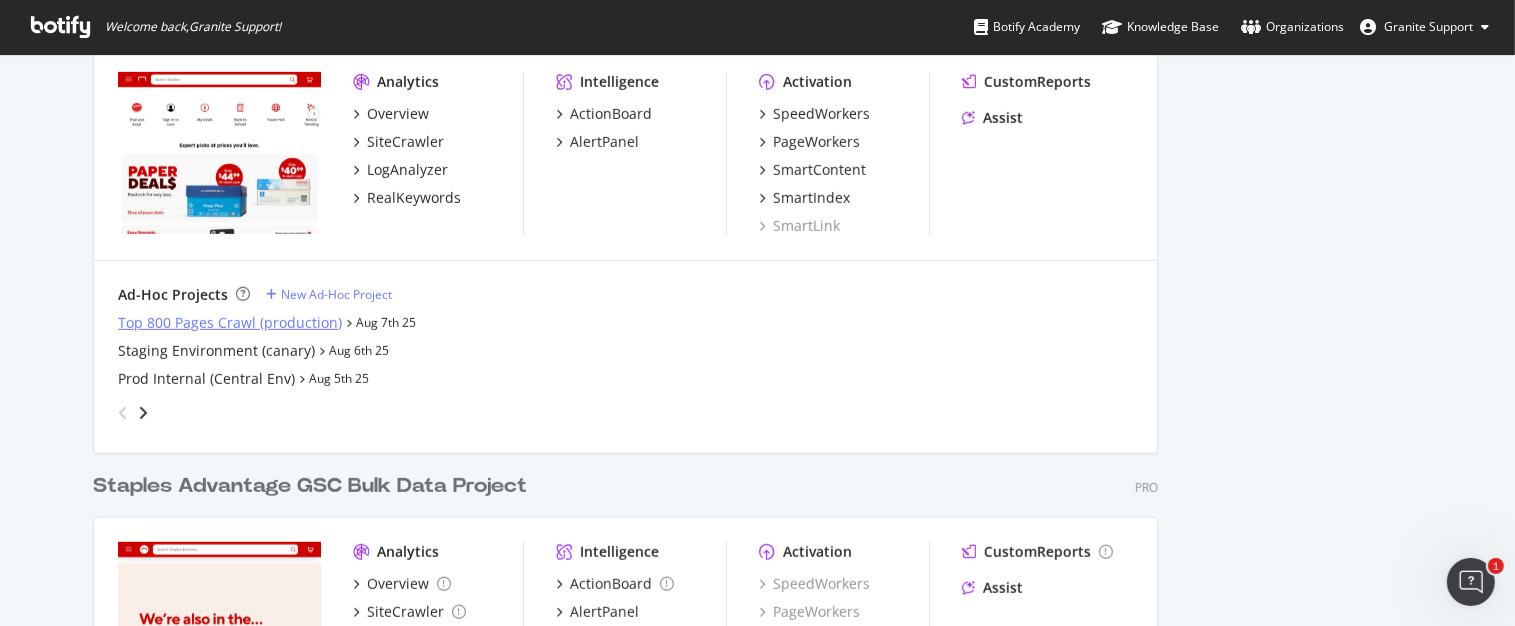 click on "Top 800 Pages Crawl (production)" at bounding box center (230, 323) 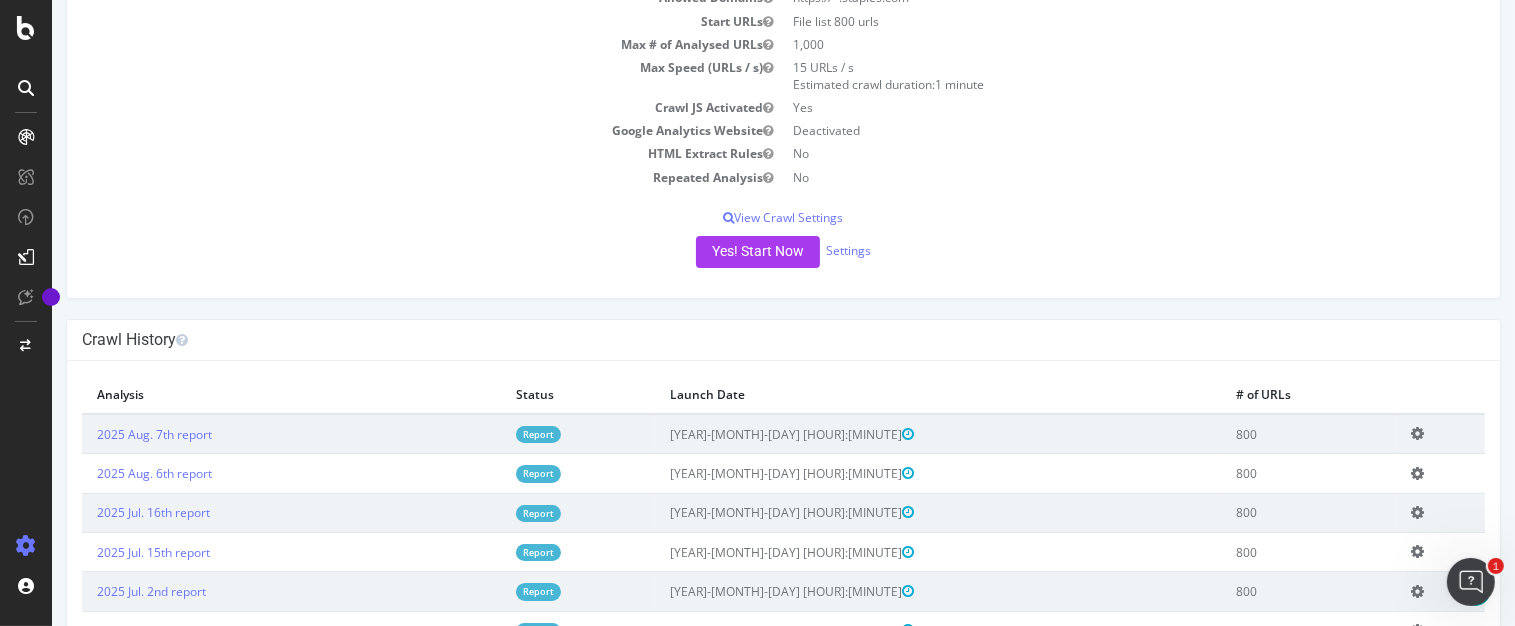 scroll, scrollTop: 225, scrollLeft: 0, axis: vertical 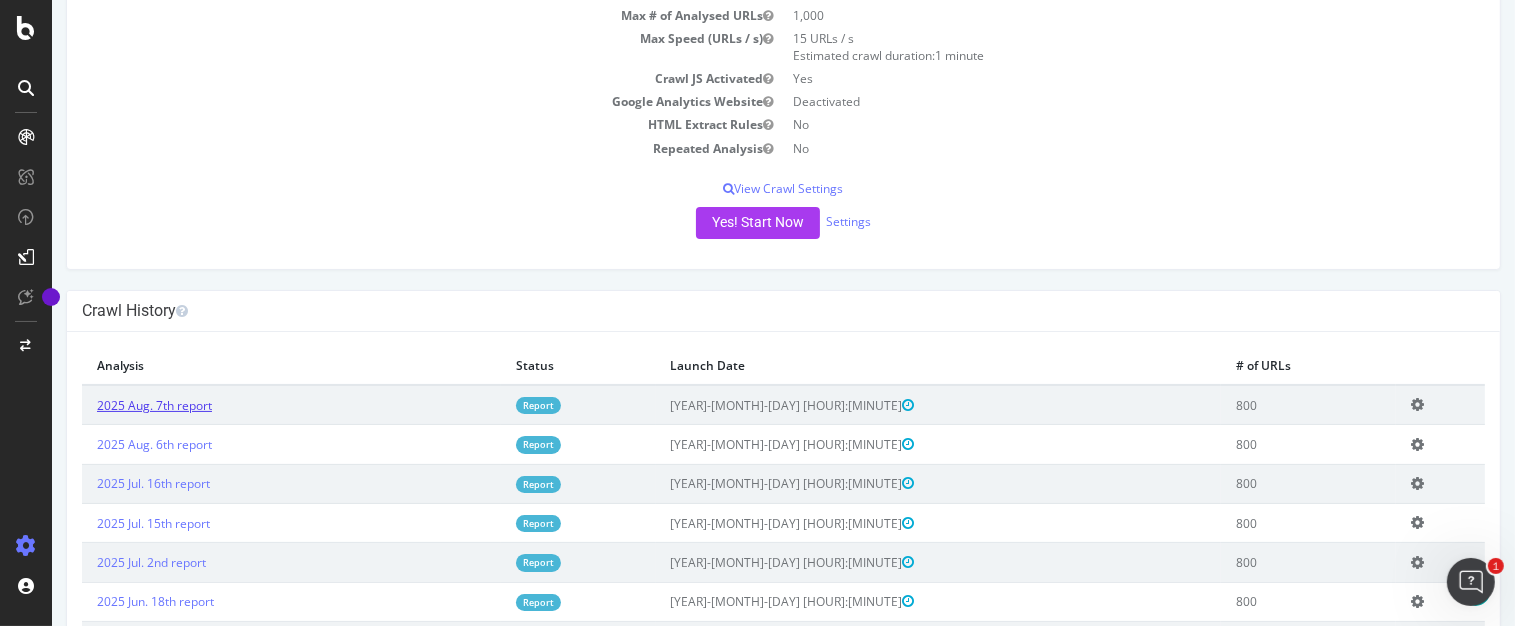 click on "2025 Aug. 7th
report" at bounding box center [154, 405] 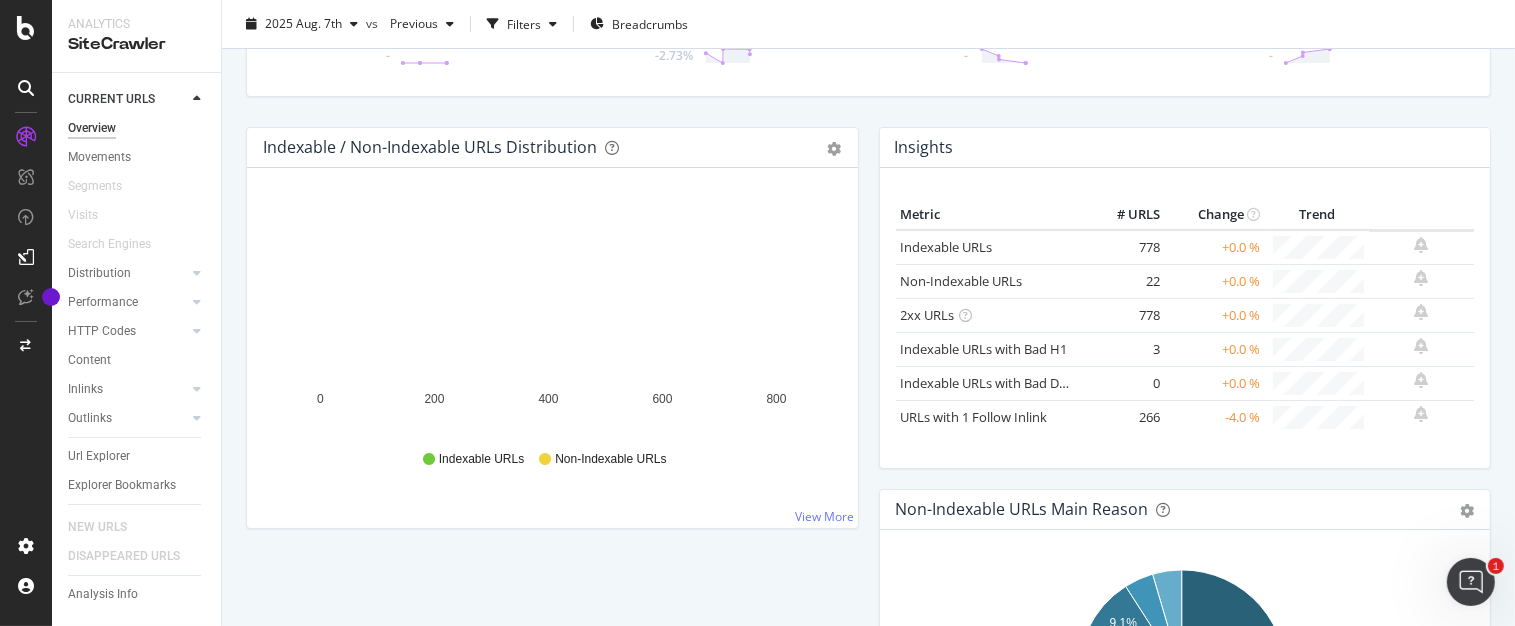scroll, scrollTop: 176, scrollLeft: 0, axis: vertical 